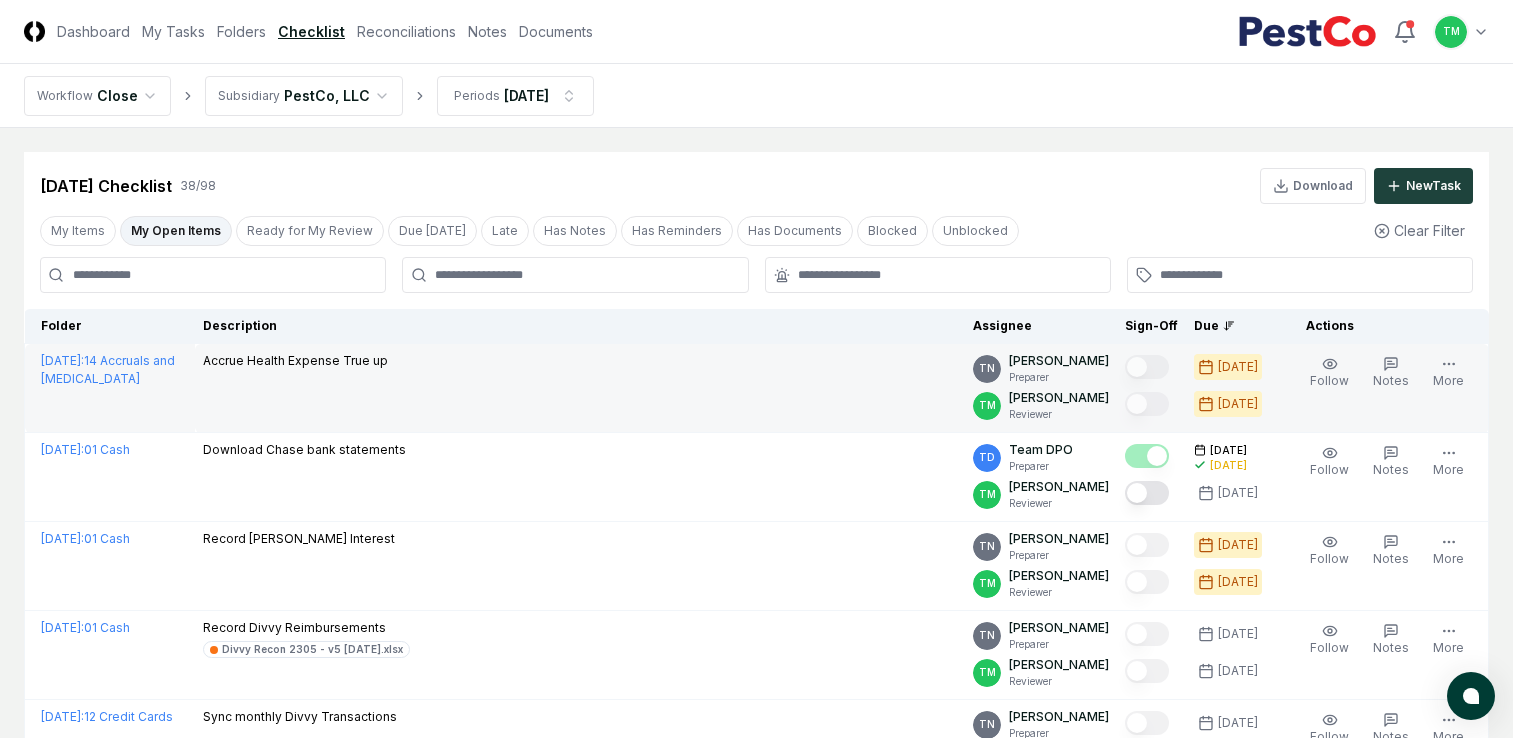 scroll, scrollTop: 0, scrollLeft: 0, axis: both 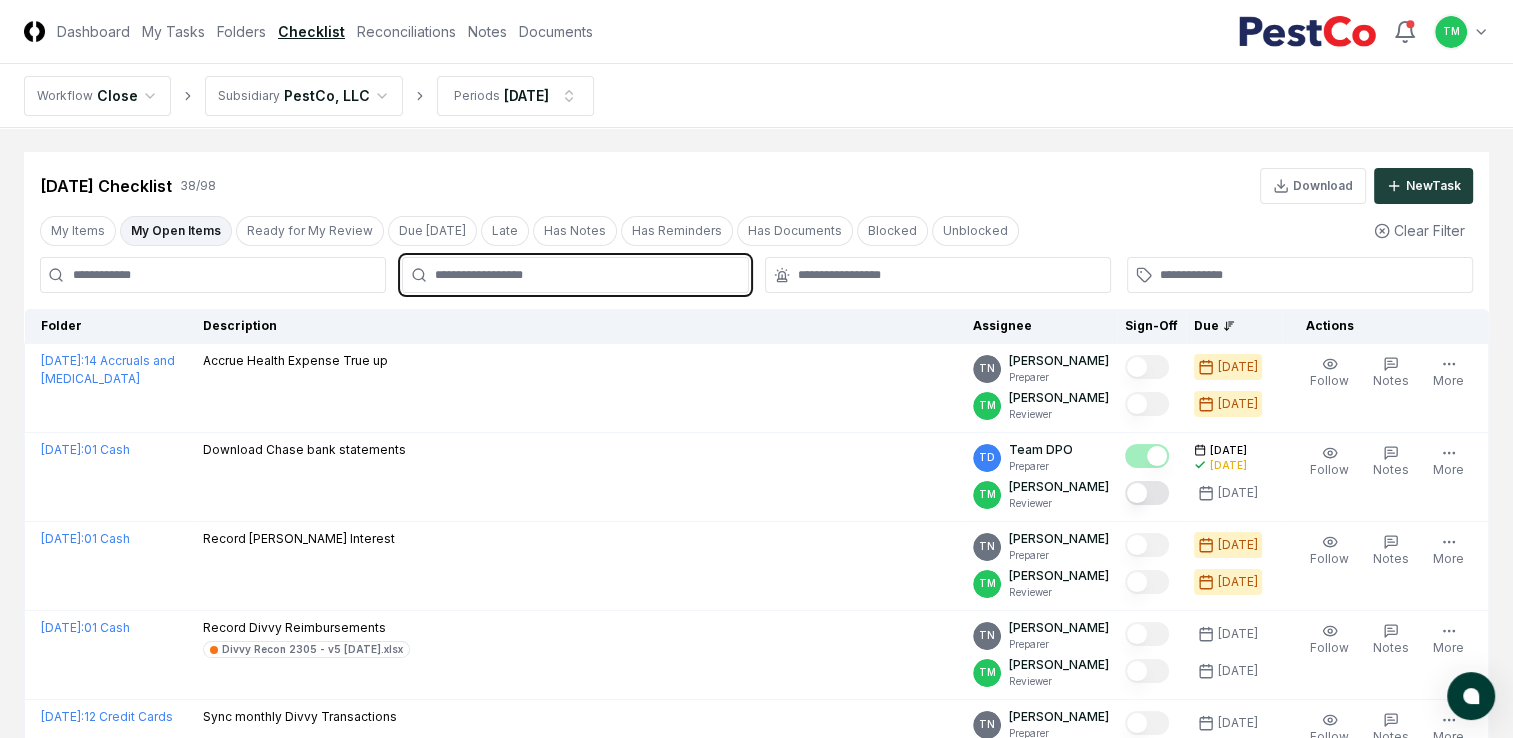 click at bounding box center (585, 275) 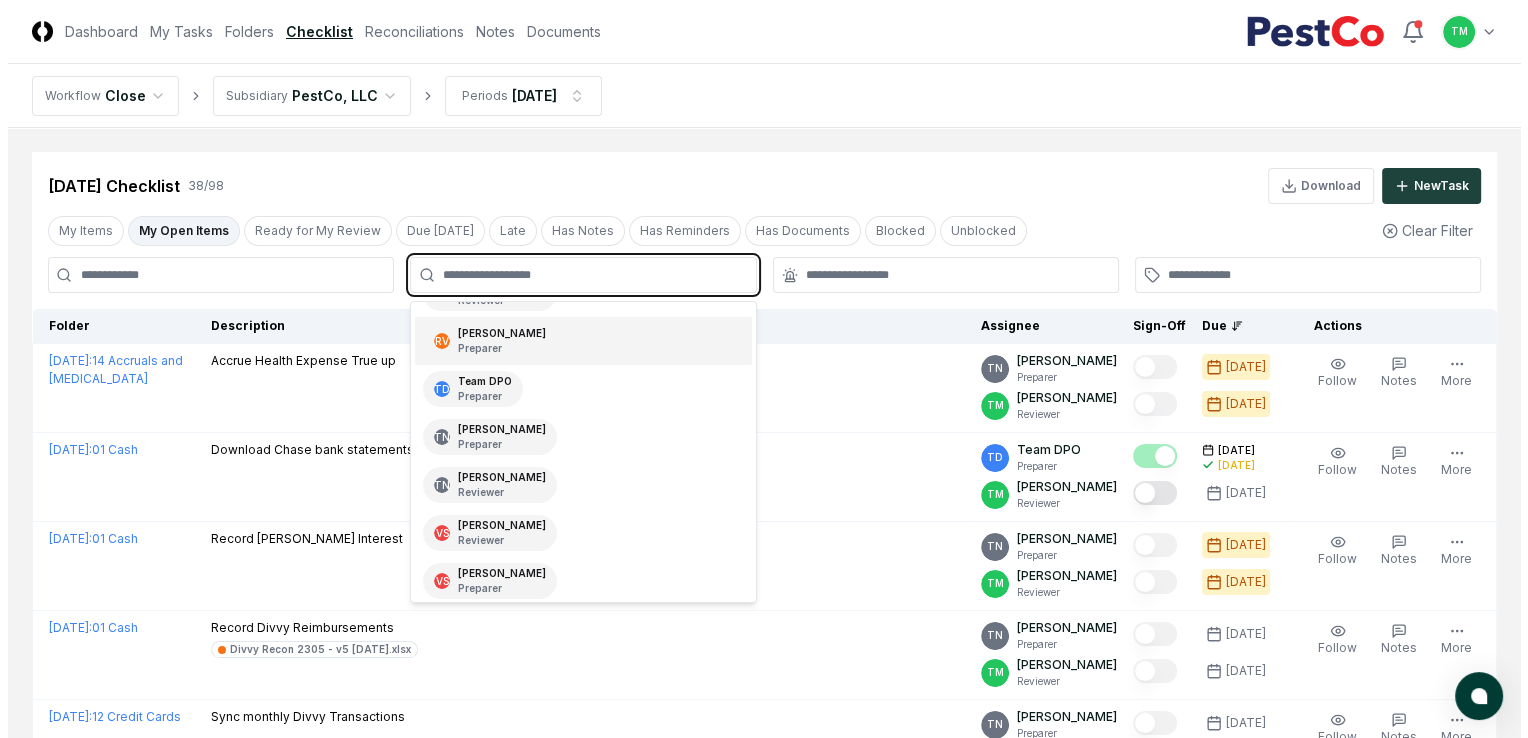 scroll, scrollTop: 326, scrollLeft: 0, axis: vertical 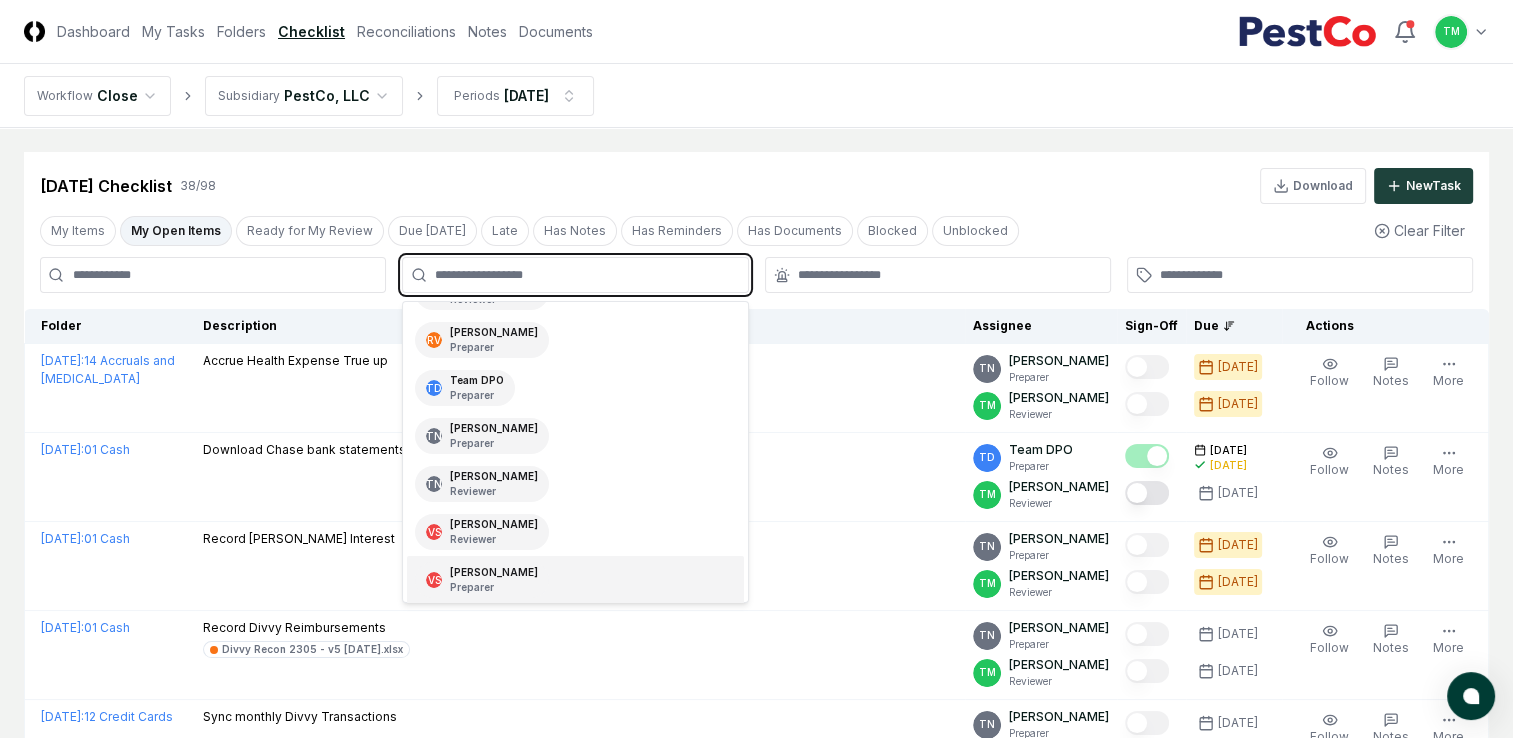 click on "Preparer" at bounding box center [494, 587] 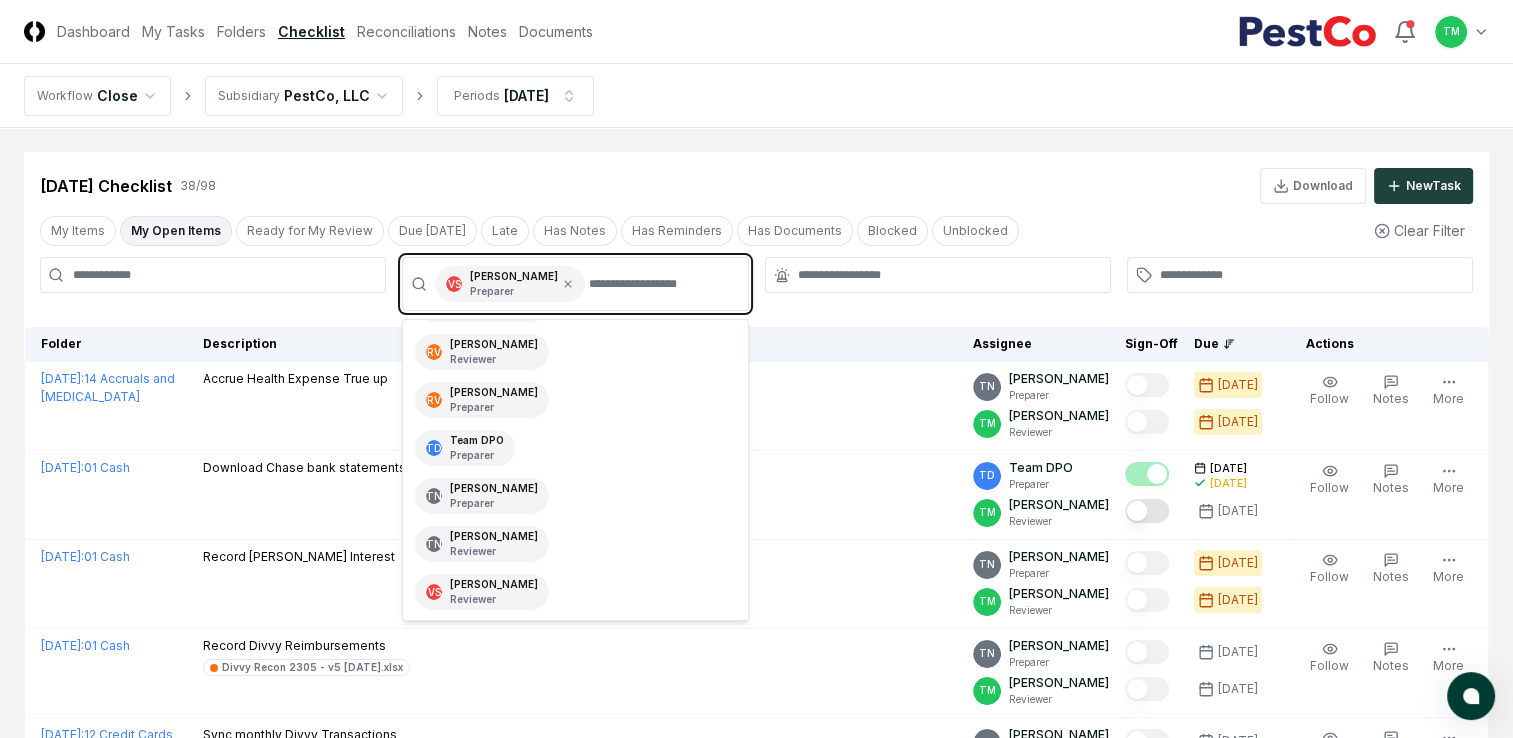 scroll, scrollTop: 279, scrollLeft: 0, axis: vertical 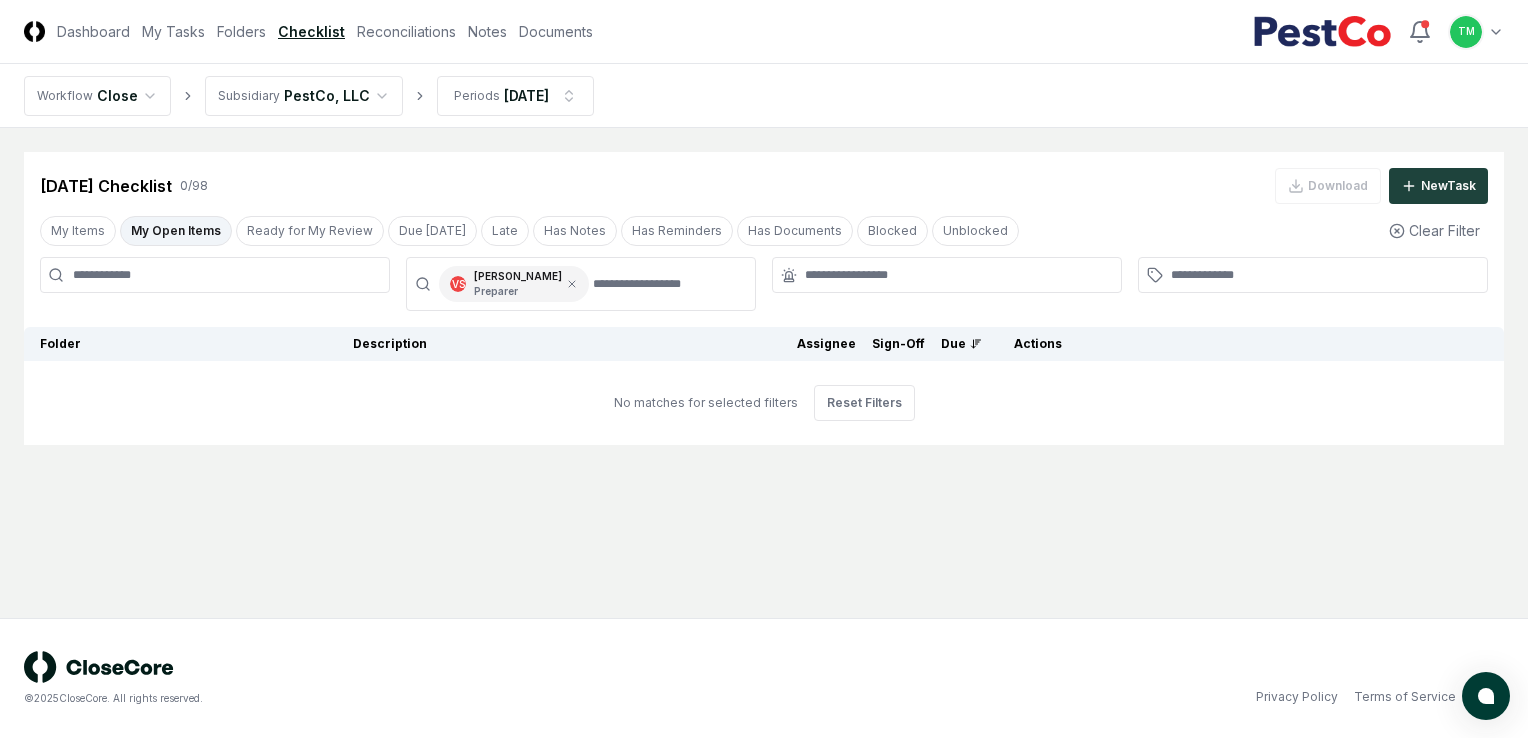 drag, startPoint x: 952, startPoint y: 611, endPoint x: 941, endPoint y: 609, distance: 11.18034 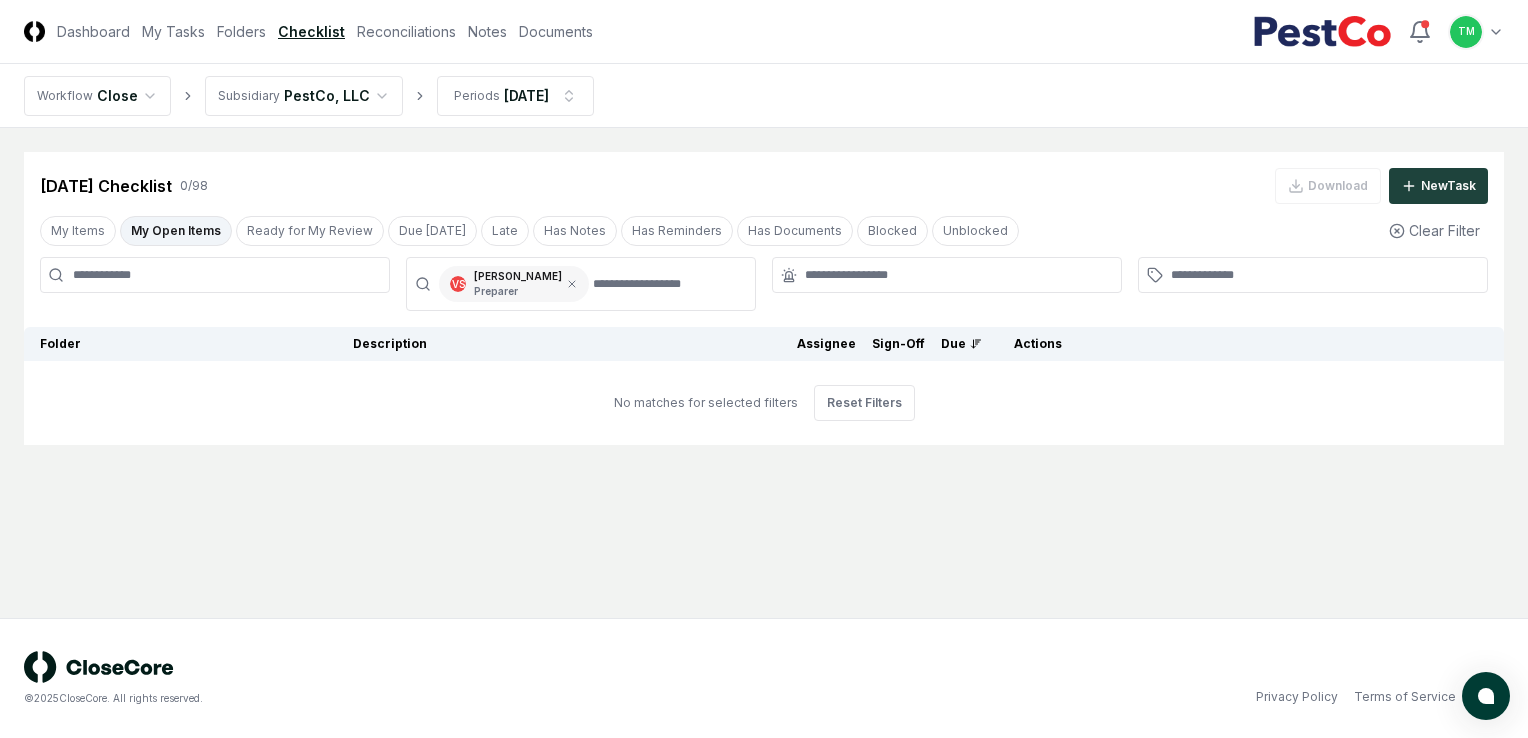 click on "VS Valeri Startsev Preparer" at bounding box center (514, 284) 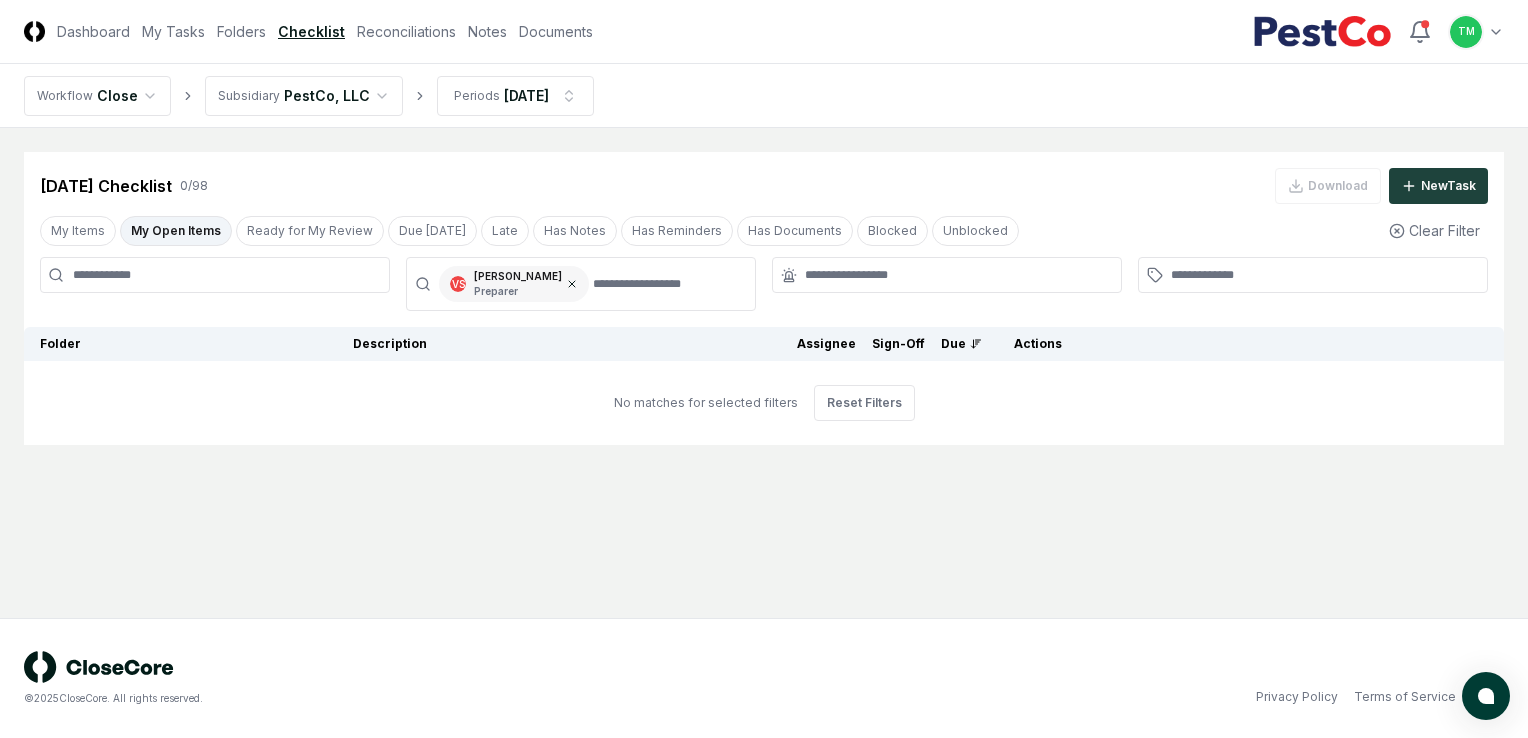 click 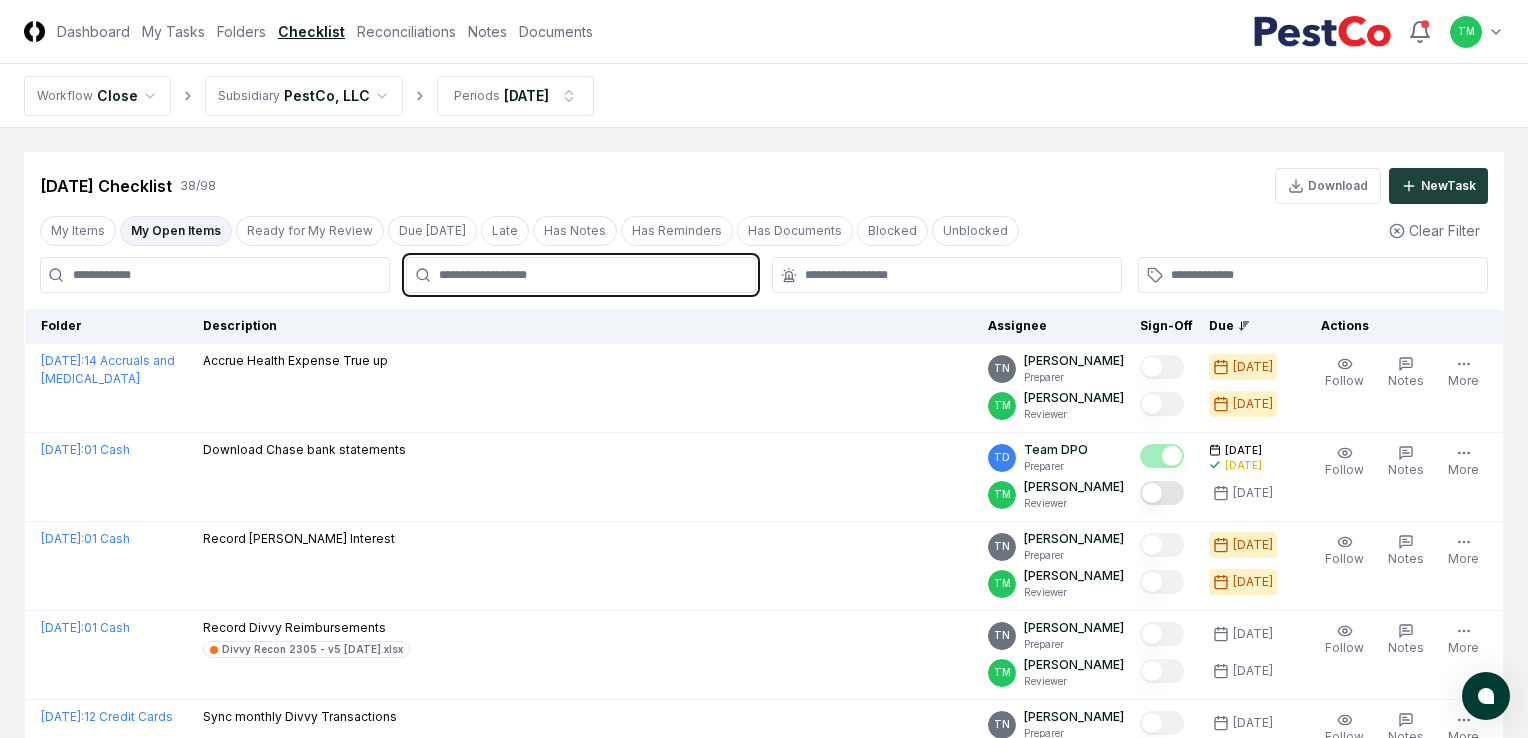 click at bounding box center (591, 275) 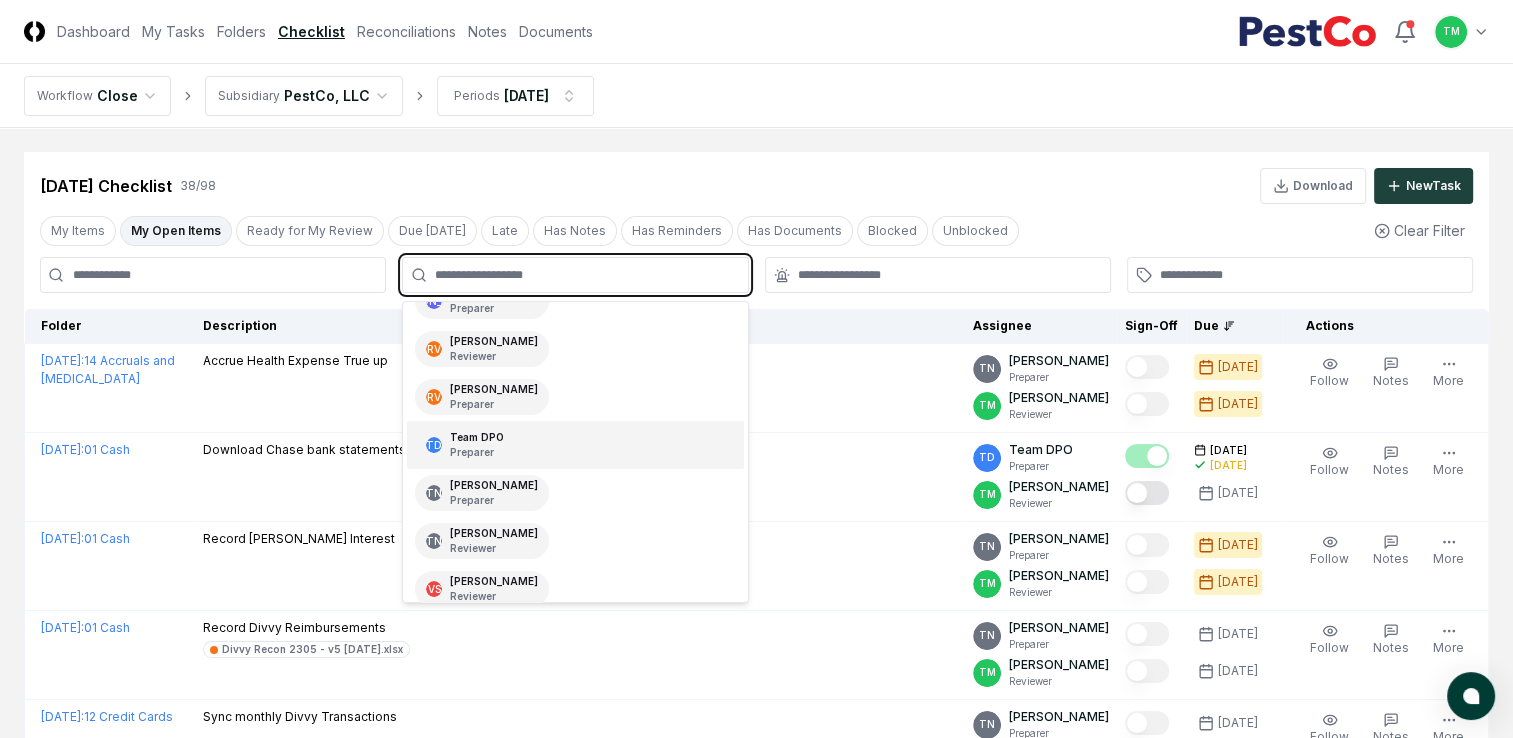 scroll, scrollTop: 326, scrollLeft: 0, axis: vertical 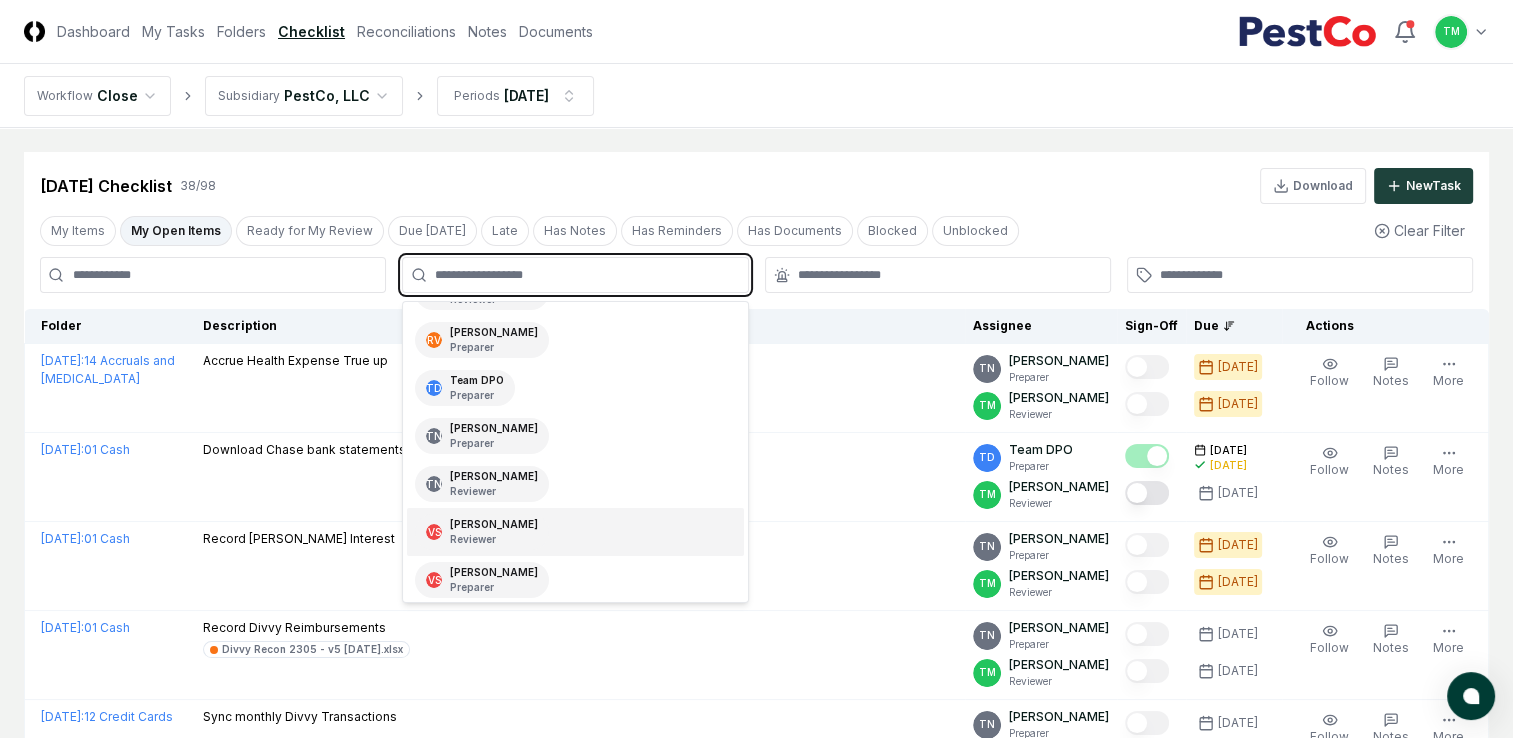 click on "Valeri Startsev Reviewer" at bounding box center (494, 532) 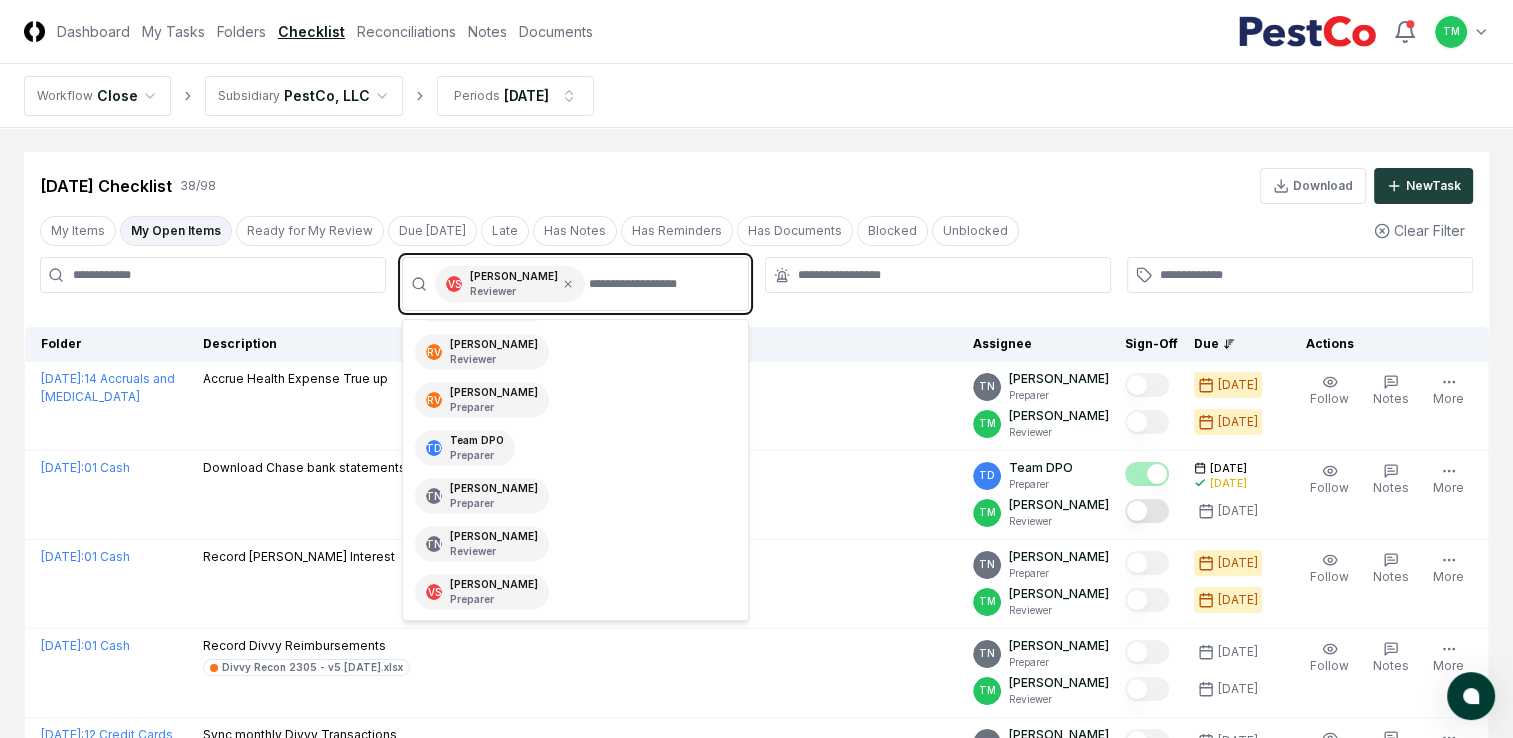 scroll, scrollTop: 279, scrollLeft: 0, axis: vertical 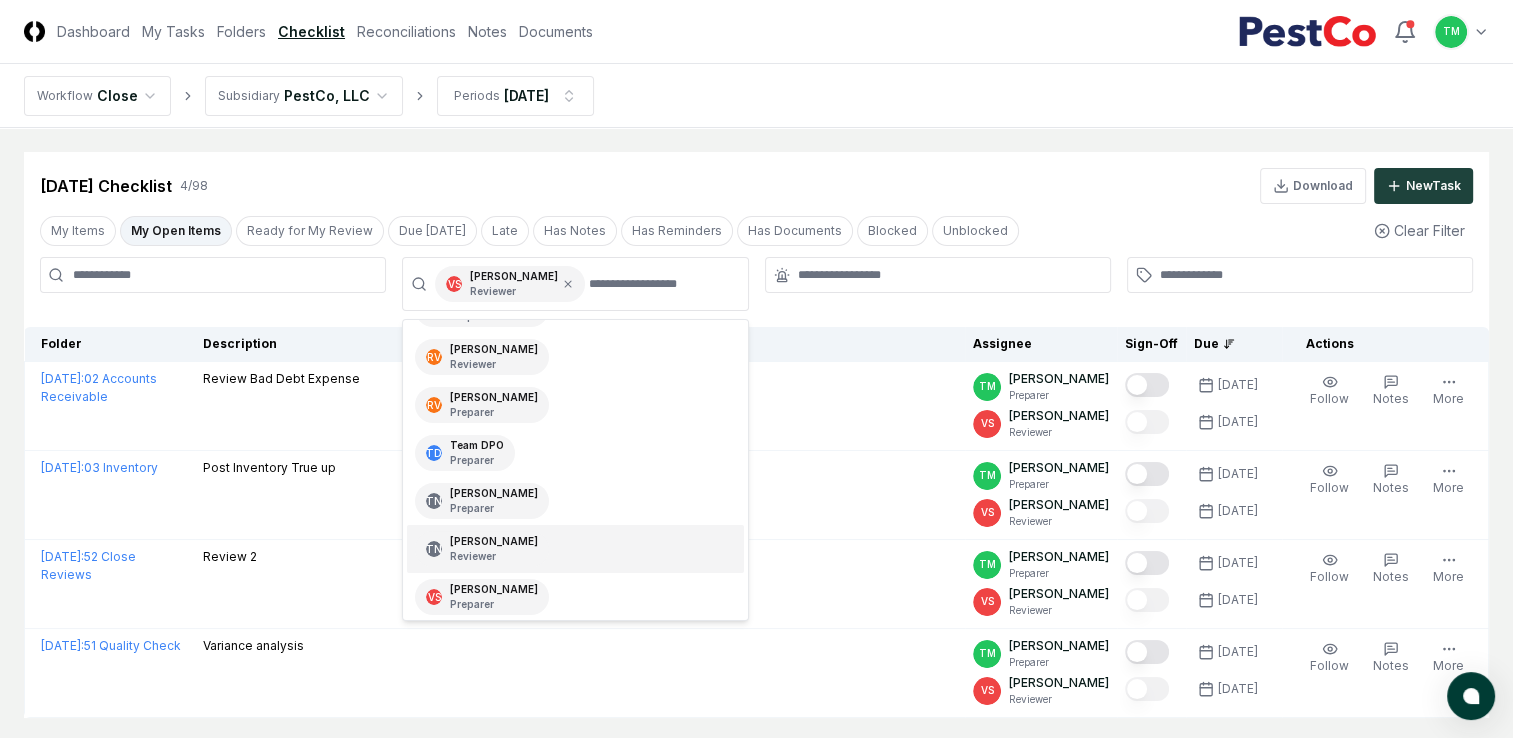 click on "CloseCore Dashboard My Tasks Folders Checklist Reconciliations Notes Documents Toggle navigation menu   TM Toggle user menu Workflow Close Subsidiary PestCo, LLC Periods Jun 2025 Cancel Reassign Jun 2025 Checklist 4 / 98 Download New  Task My Items My Open Items Ready for My Review Due Today Late Has Notes Has Reminders Has Documents Blocked Unblocked Clear Filter VS Valeri Startsev Reviewer TM Tatsiana Merriweather Preparer TM Tatsiana Merriweather Reviewer AG Angelique Cotez Garcia Preparer DA Deb Abbott Preparer DA Deb Abbott Reviewer JA Juan Arteaga Preparer RV Rafeeah Vanover Reviewer RV Rafeeah Vanover Preparer TD Team DPO Preparer TN Thang Nguyen Preparer TN Thang Nguyen Reviewer VS Valeri Startsev Preparer Folder Description Assignee Sign-Off   Due Actions June 2025 :  02 Accounts Receivable Review Bad Debt Expense TM Tatsiana Merriweather Preparer VS Valeri Startsev Reviewer 7/3/2025 7/7/2025 Follow Notes Upload Reminder Duplicate Edit Task More June 2025 :  03 Inventory Post Inventory True up TM" at bounding box center (756, 431) 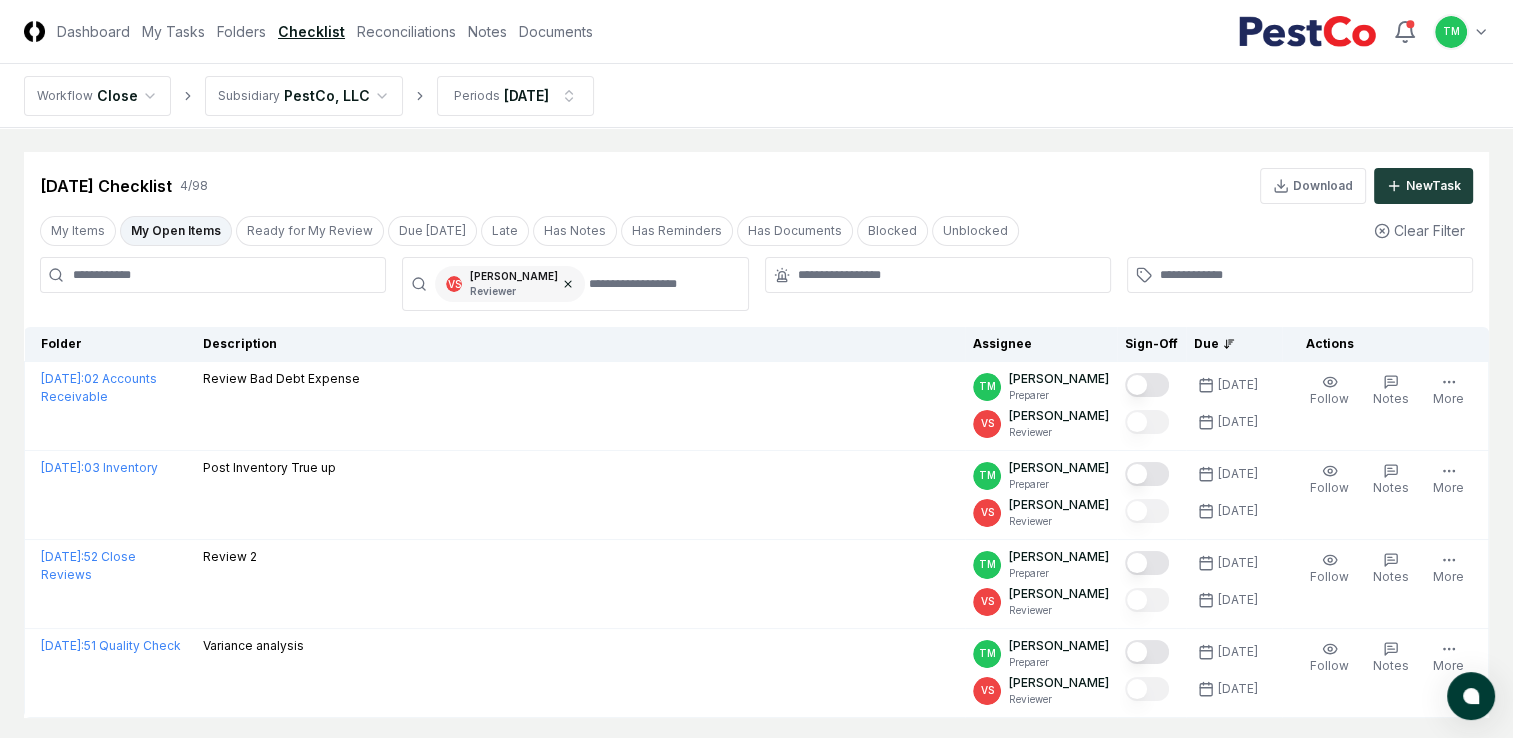 click 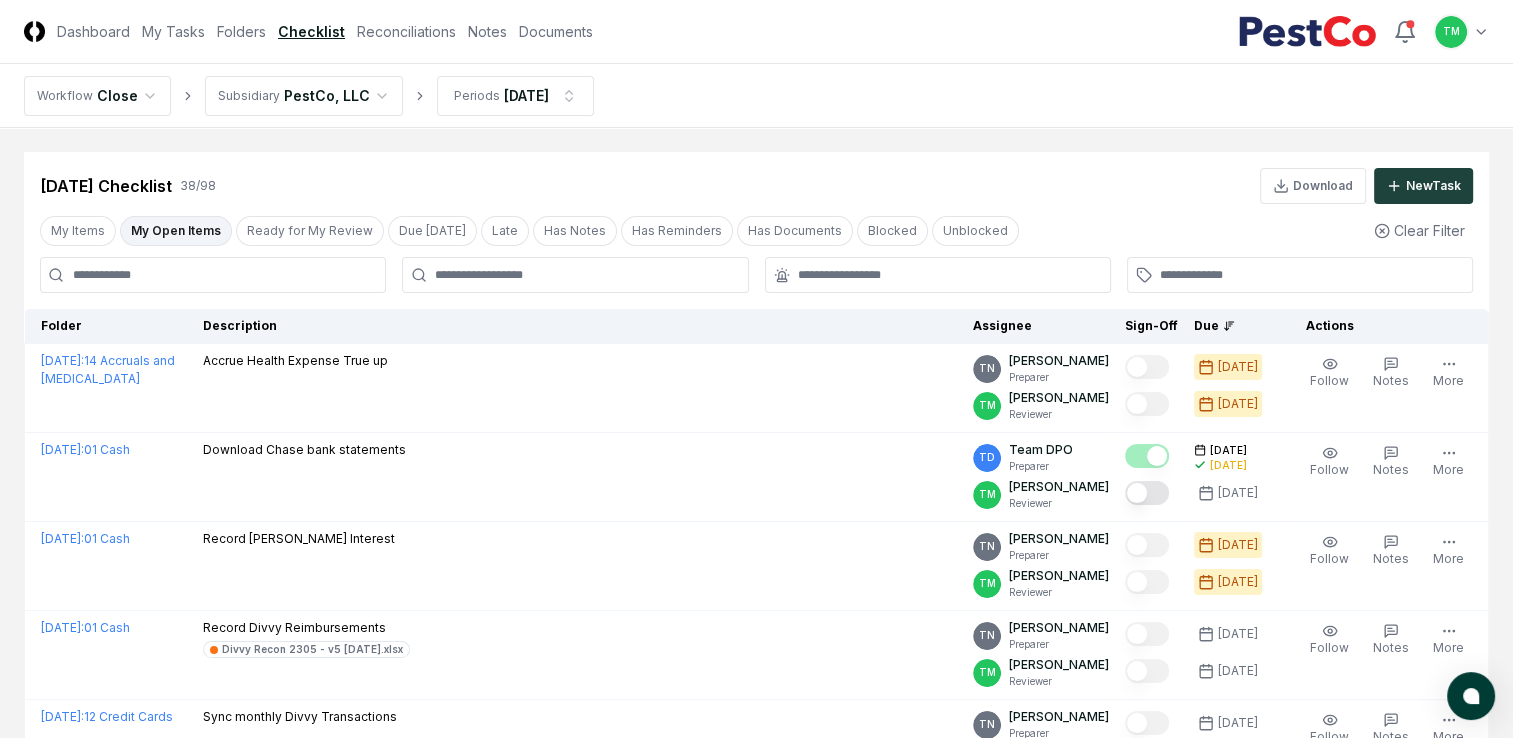 click at bounding box center (213, 275) 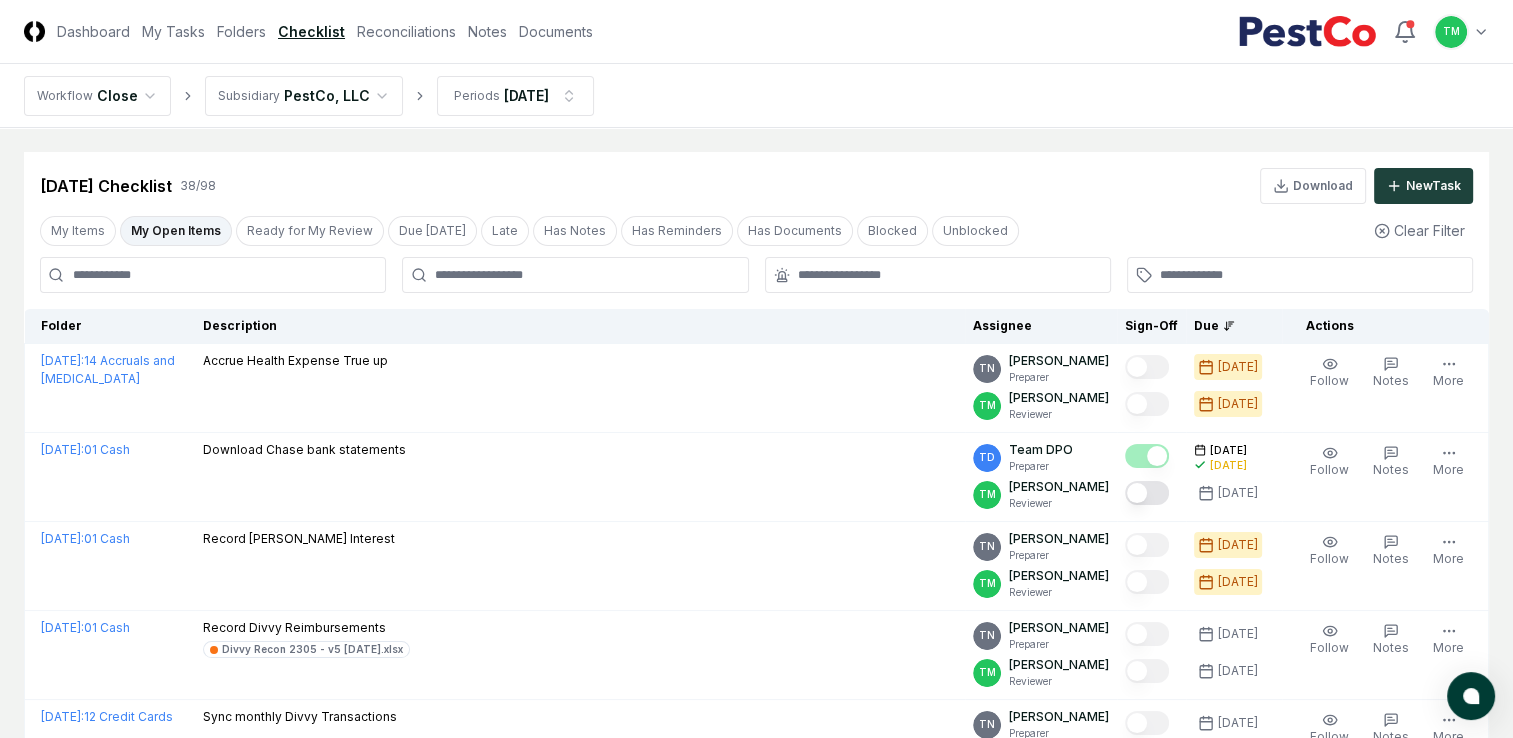 type on "*" 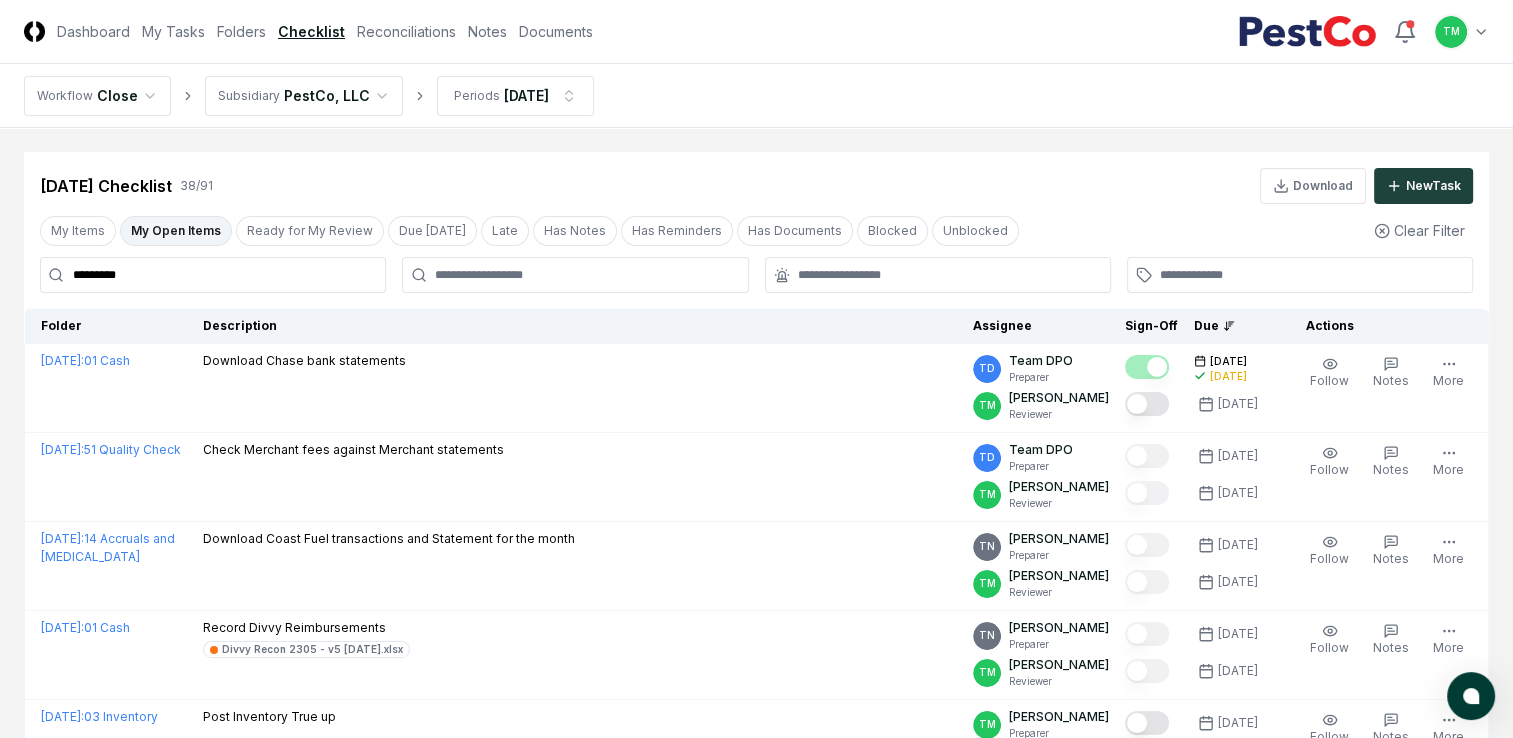 type on "*********" 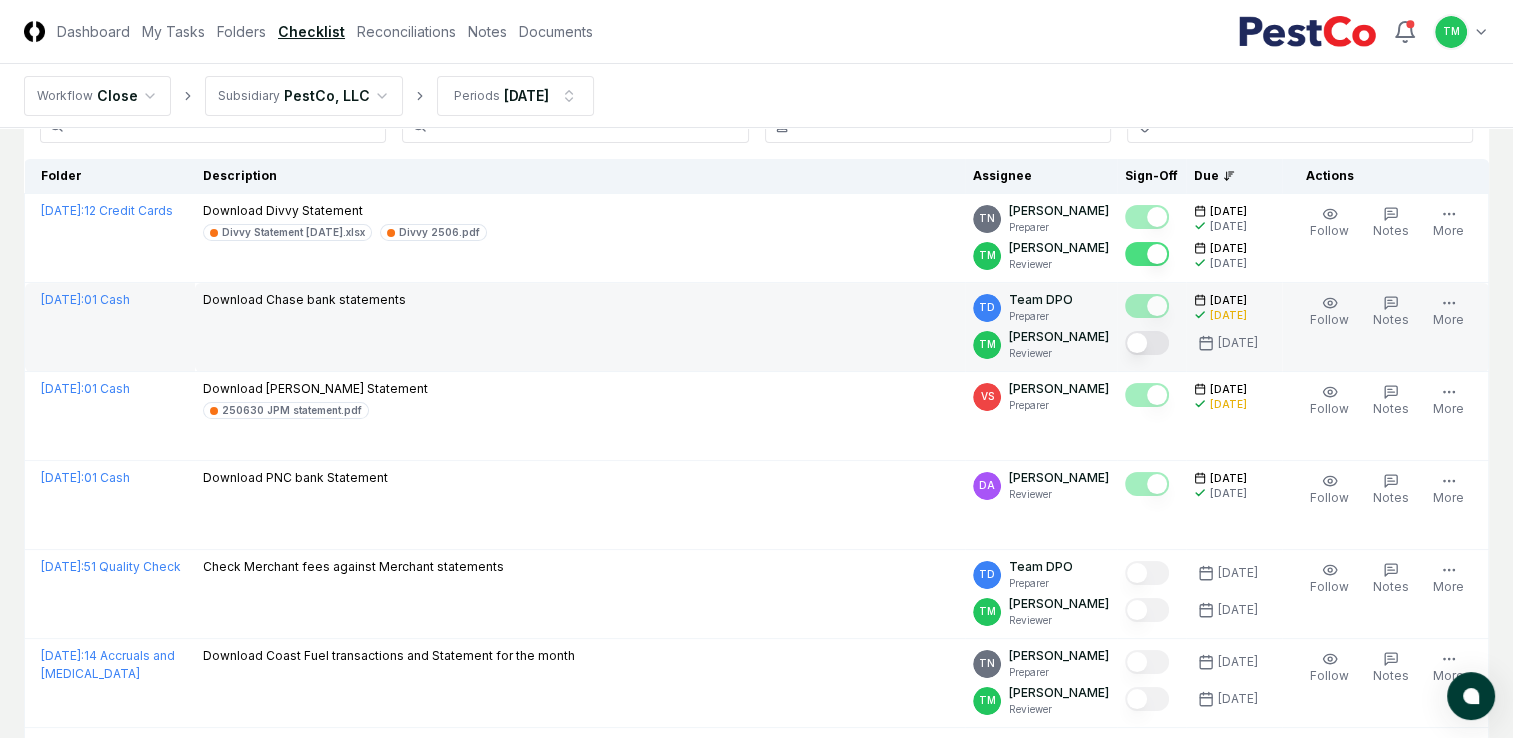 scroll, scrollTop: 200, scrollLeft: 0, axis: vertical 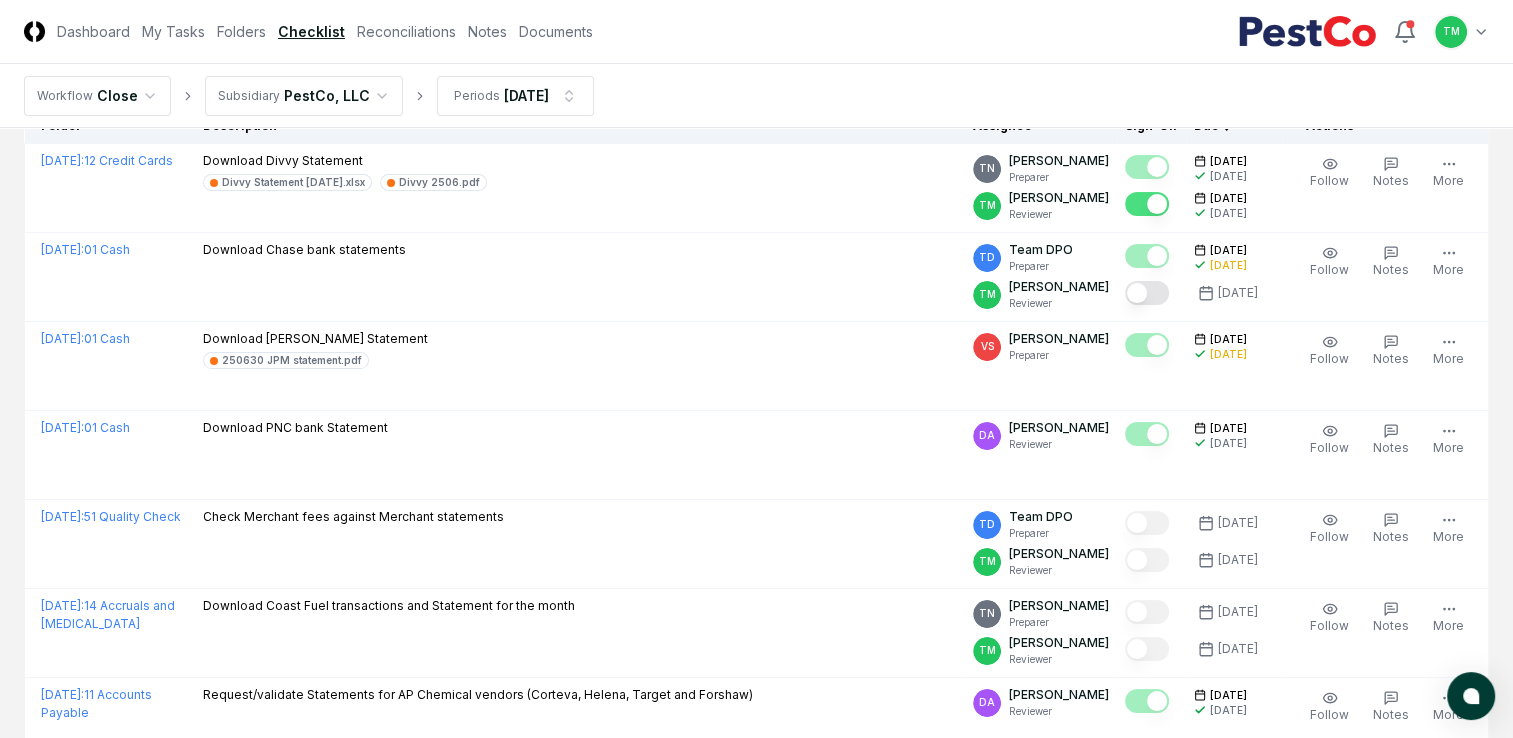 click on "CloseCore Dashboard My Tasks Folders Checklist Reconciliations Notes Documents Toggle navigation menu   TM Toggle user menu Workflow Close Subsidiary PestCo, LLC Periods Jun 2025 Cancel Reassign Jun 2025 Checklist 91 / 91 Download New  Task My Items My Open Items Ready for My Review Due Today Late Has Notes Has Reminders Has Documents Blocked Unblocked Clear Filter ********* Folder Description Assignee Sign-Off   Due Actions June 2025 :  12 Credit Cards Download Divvy Statement Divvy Statement Jun25.xlsx Divvy 2506.pdf TN Thang Nguyen Preparer TM Tatsiana Merriweather Reviewer 7/1/2025 7/1/2025 7/2/2025 7/1/2025 Follow Notes 2 Upload Reminder Duplicate Edit Task More June 2025 :  01 Cash Download Chase bank statements TD Team DPO Preparer TM Tatsiana Merriweather Reviewer 7/1/2025 7/2/2025 7/2/2025 Order Follow Notes Upload Reminder Duplicate Edit Task More June 2025 :  01 Cash Download JP Morgan Statement 250630 JPM statement.pdf VS Valeri Startsev Preparer 7/1/2025 7/2/2025 Order Follow Notes 1 Upload DA" at bounding box center [756, 2289] 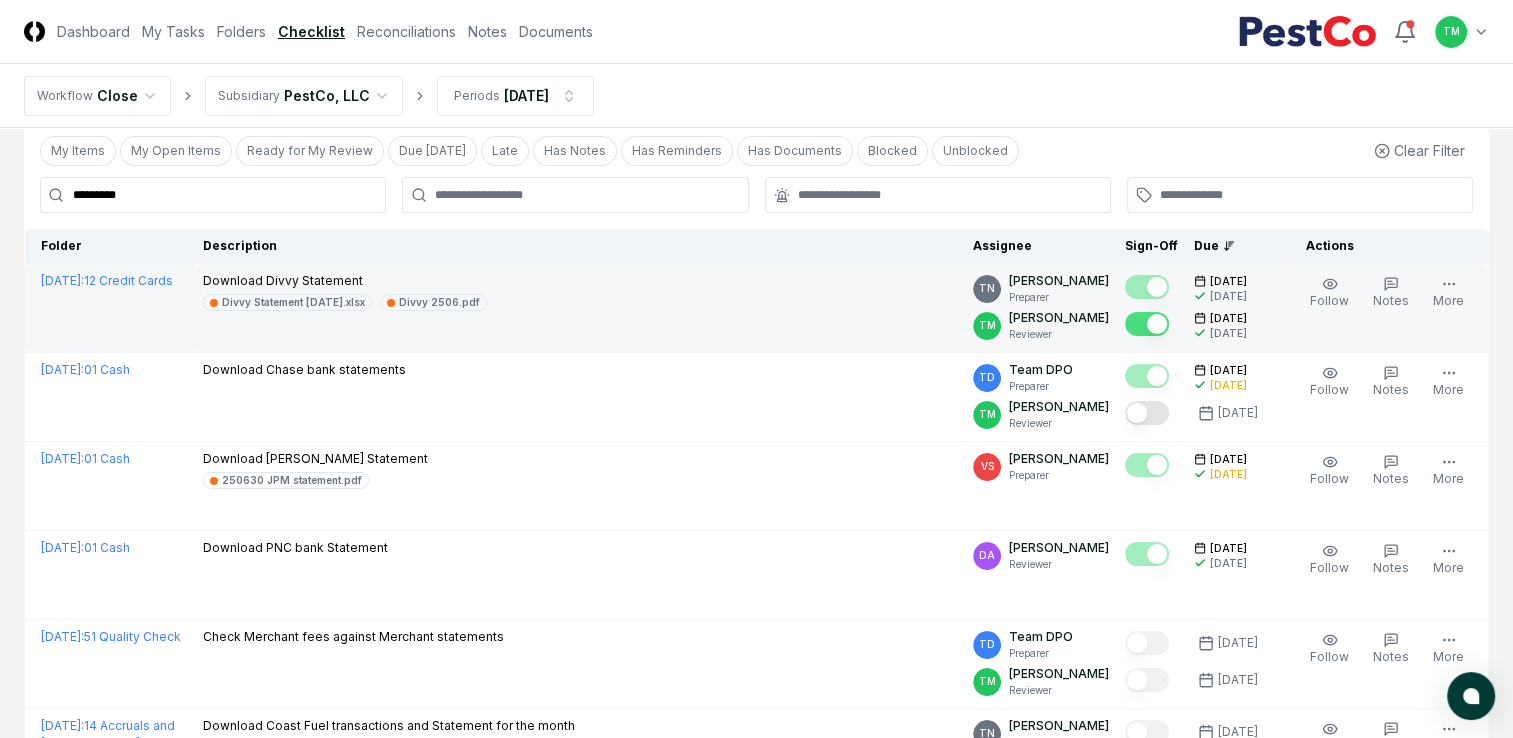 scroll, scrollTop: 0, scrollLeft: 0, axis: both 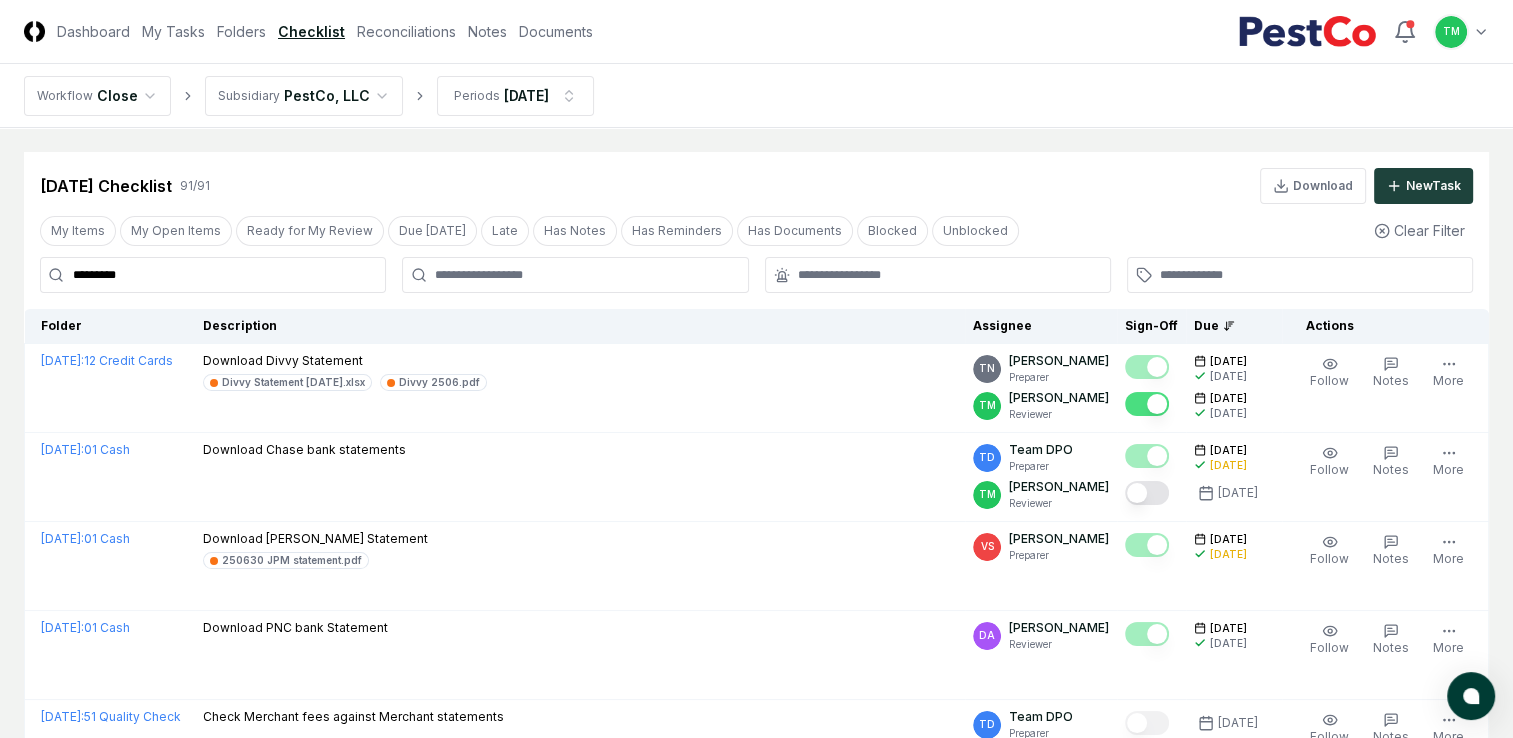 drag, startPoint x: 100, startPoint y: 269, endPoint x: -4, endPoint y: 246, distance: 106.51291 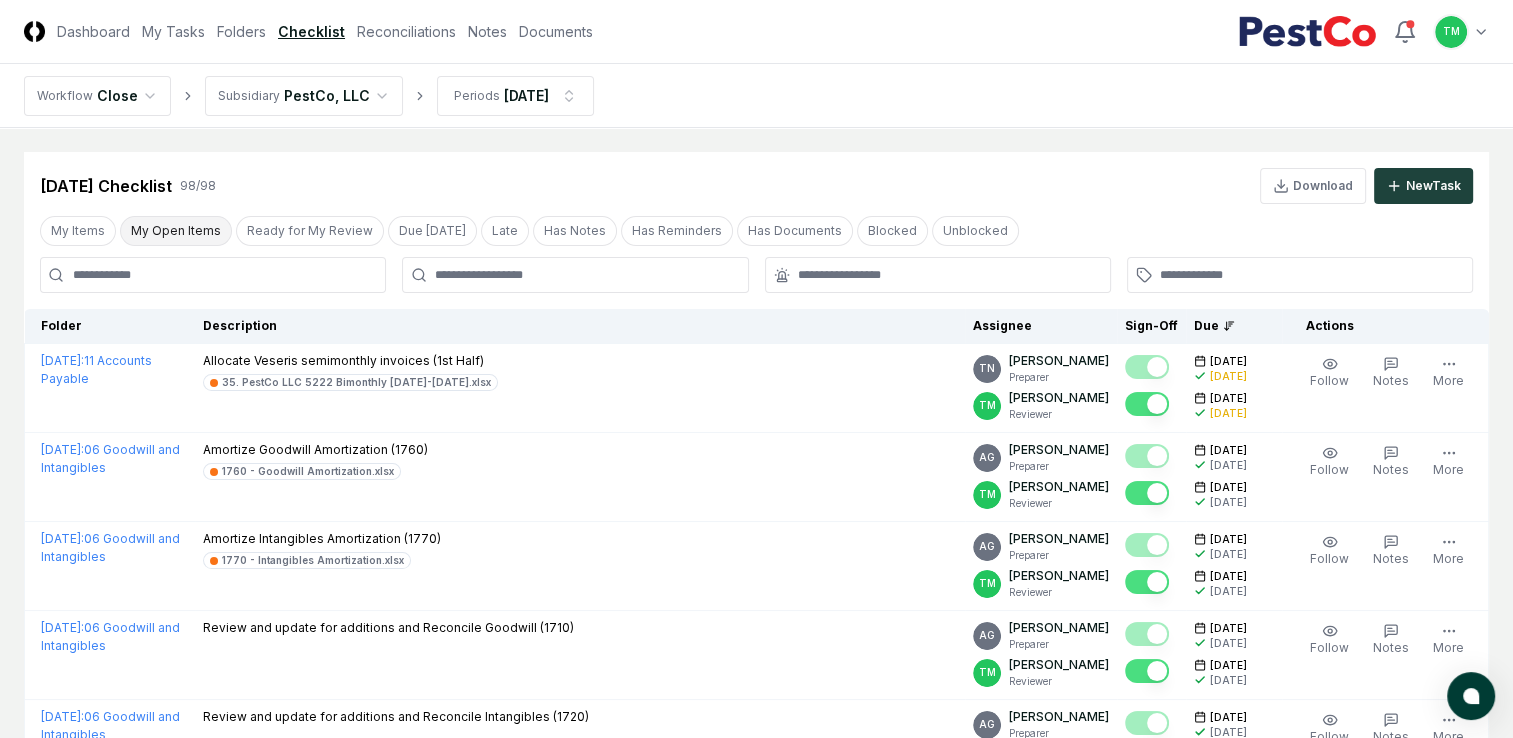 type 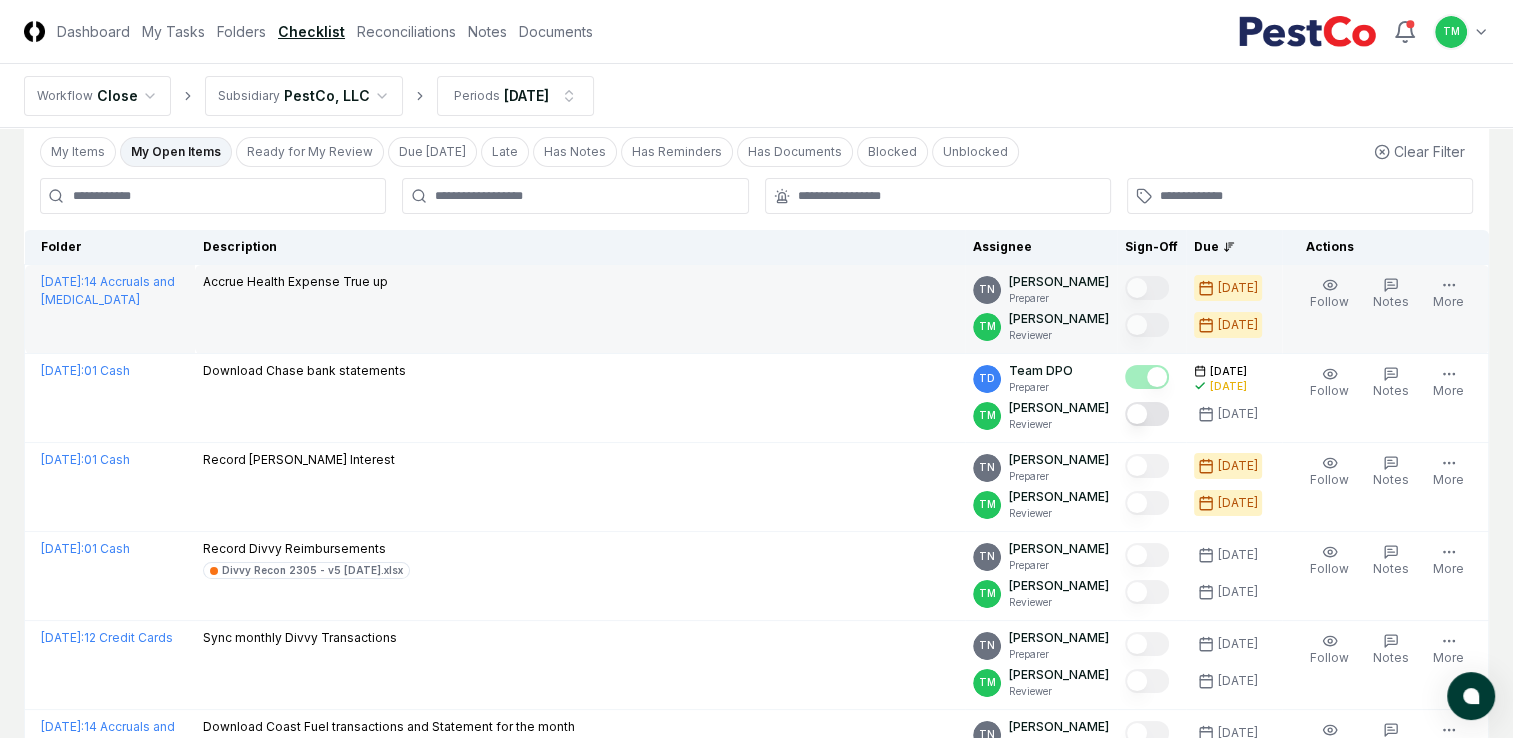 scroll, scrollTop: 200, scrollLeft: 0, axis: vertical 